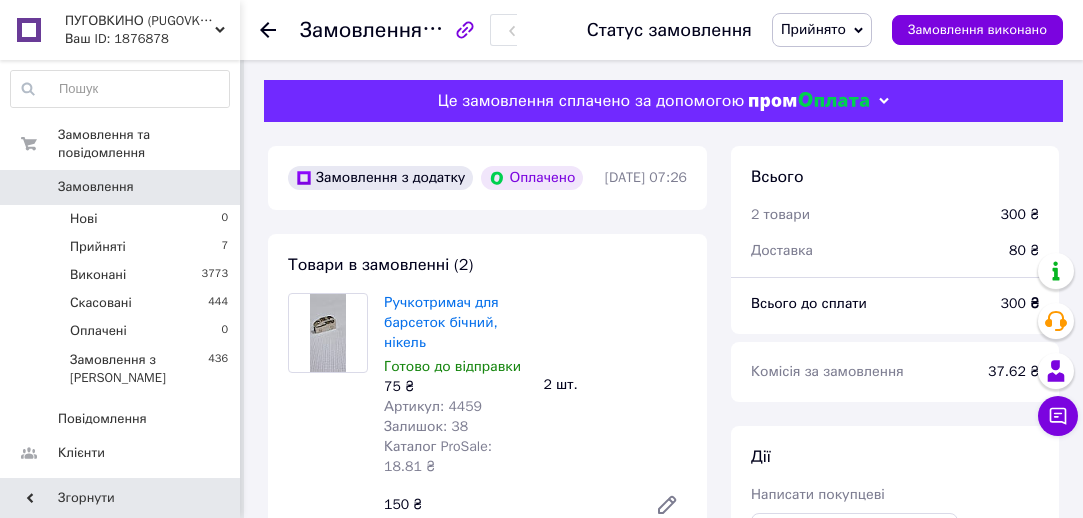 scroll, scrollTop: 1550, scrollLeft: 0, axis: vertical 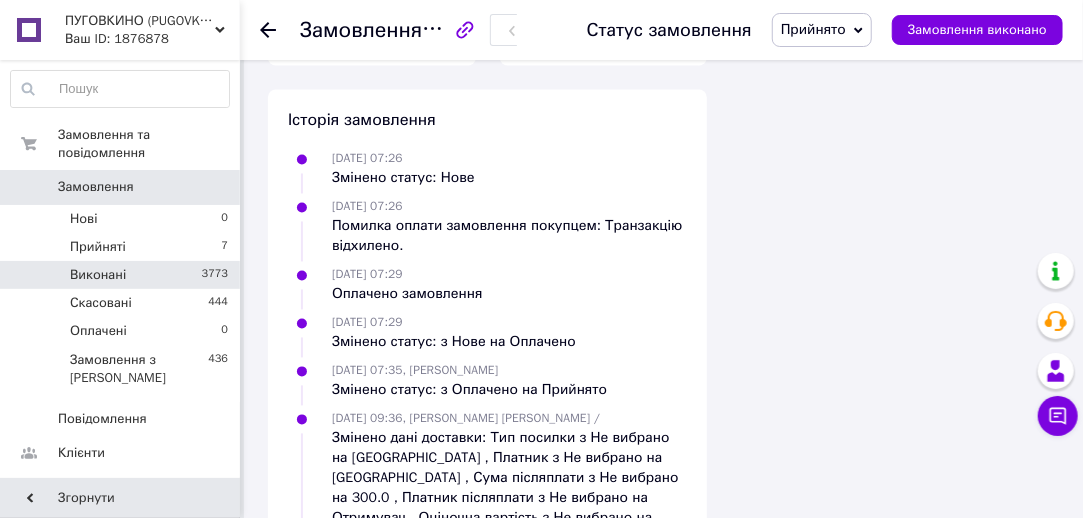click on "Виконані 3773" at bounding box center (120, 275) 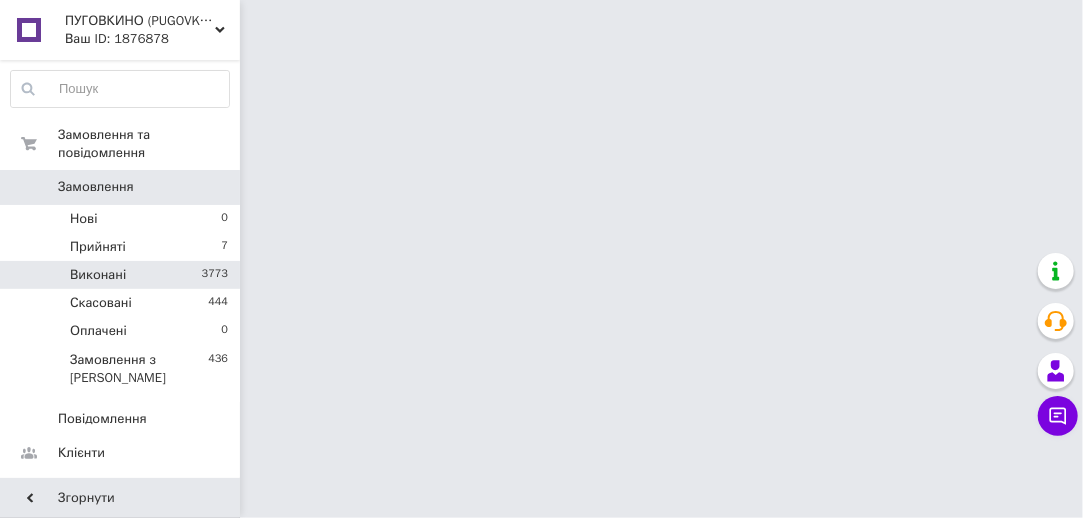 scroll, scrollTop: 0, scrollLeft: 0, axis: both 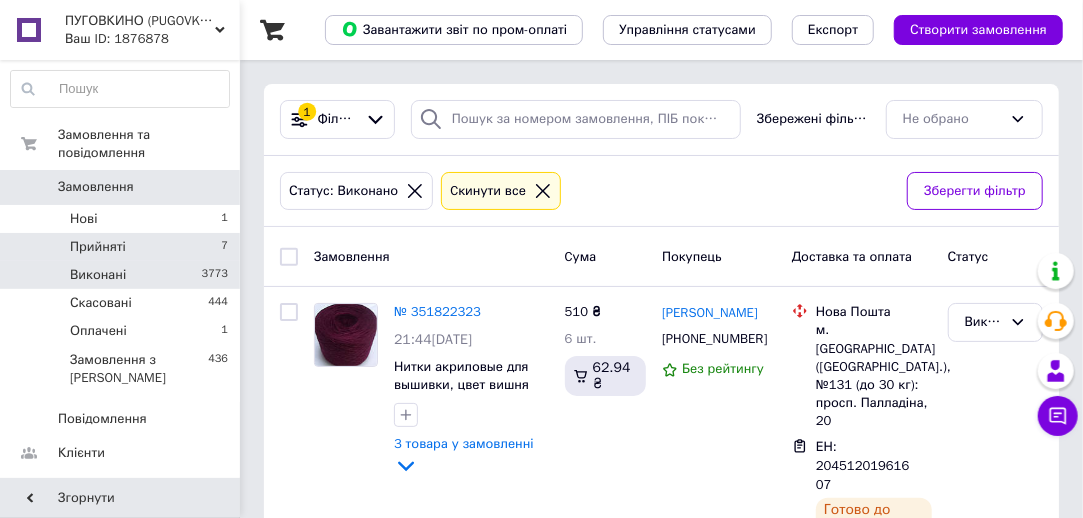 click on "Прийняті 7" at bounding box center [120, 247] 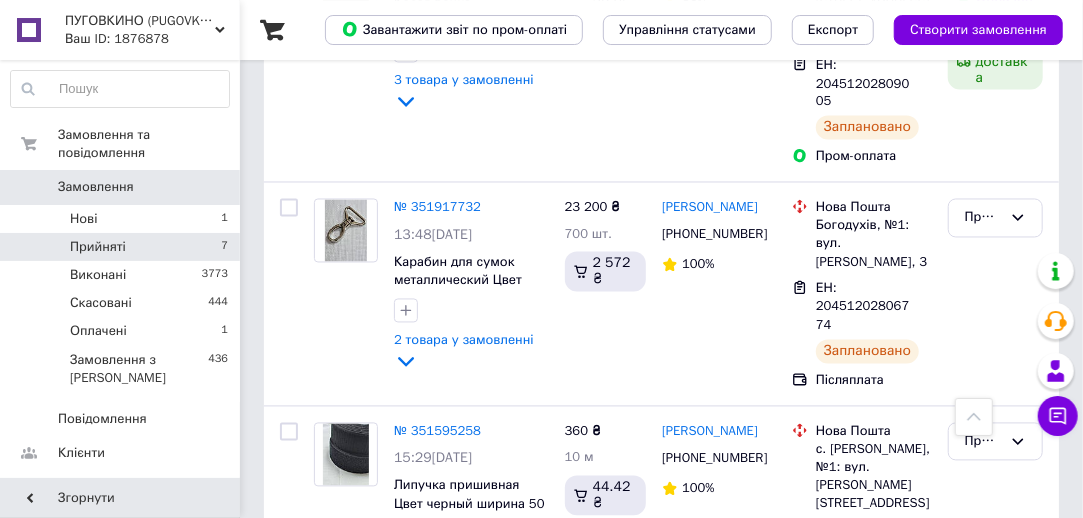 scroll, scrollTop: 1531, scrollLeft: 0, axis: vertical 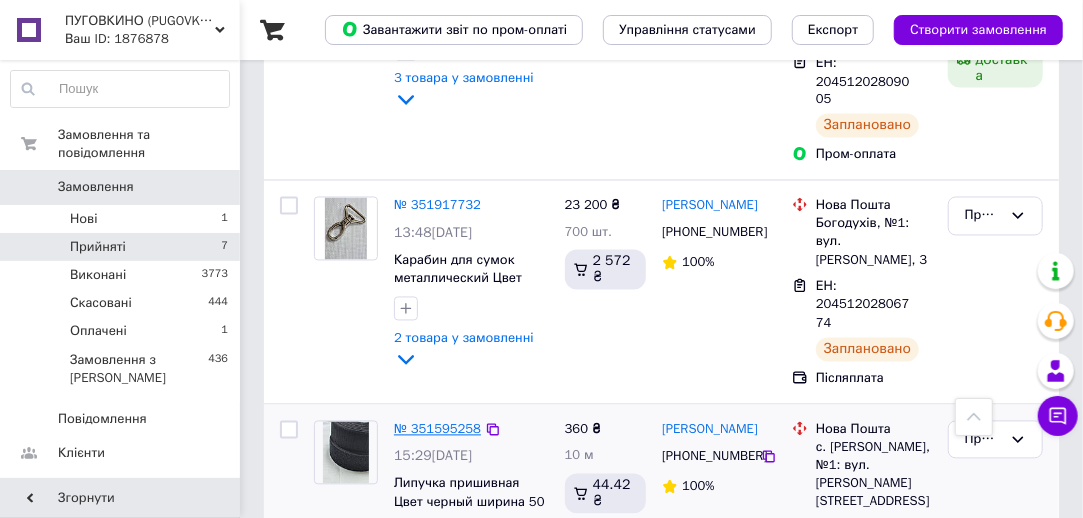click on "№ 351595258" at bounding box center (437, 429) 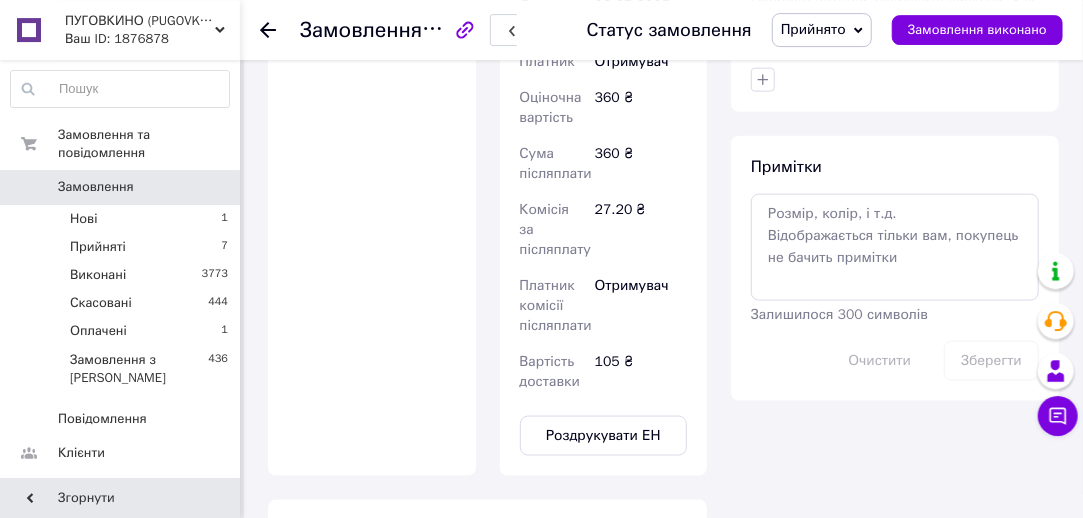 scroll, scrollTop: 1326, scrollLeft: 0, axis: vertical 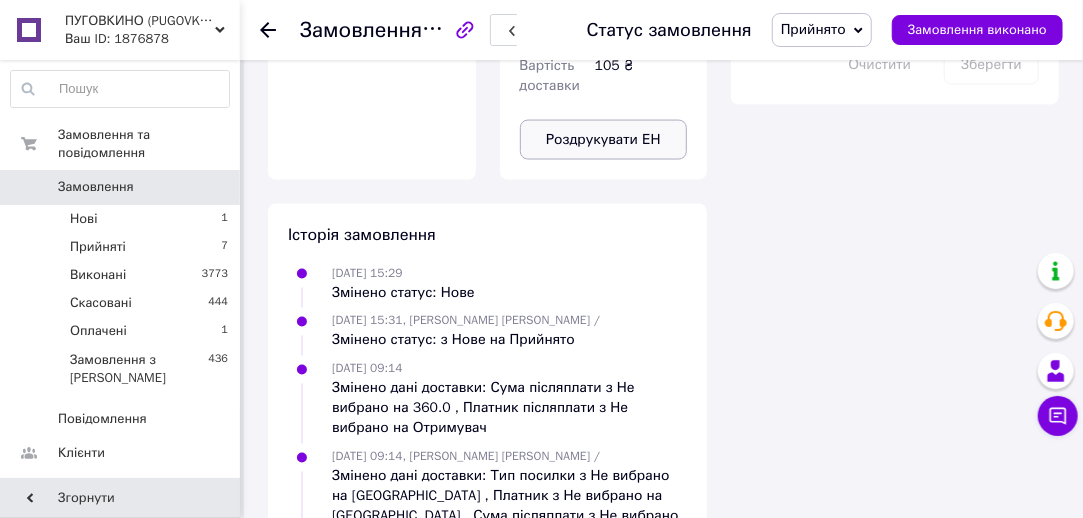 click on "Роздрукувати ЕН" at bounding box center [604, 140] 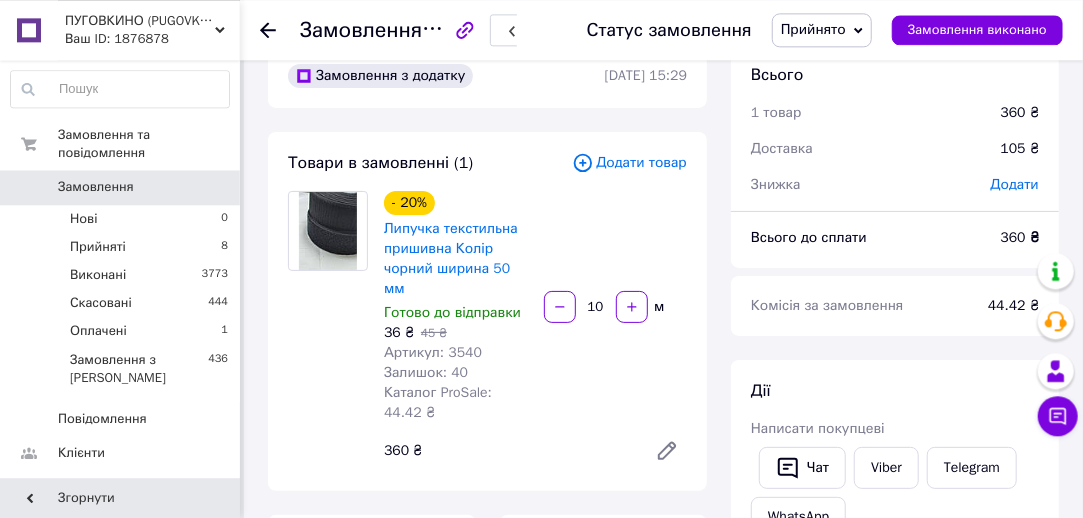 scroll, scrollTop: 2, scrollLeft: 0, axis: vertical 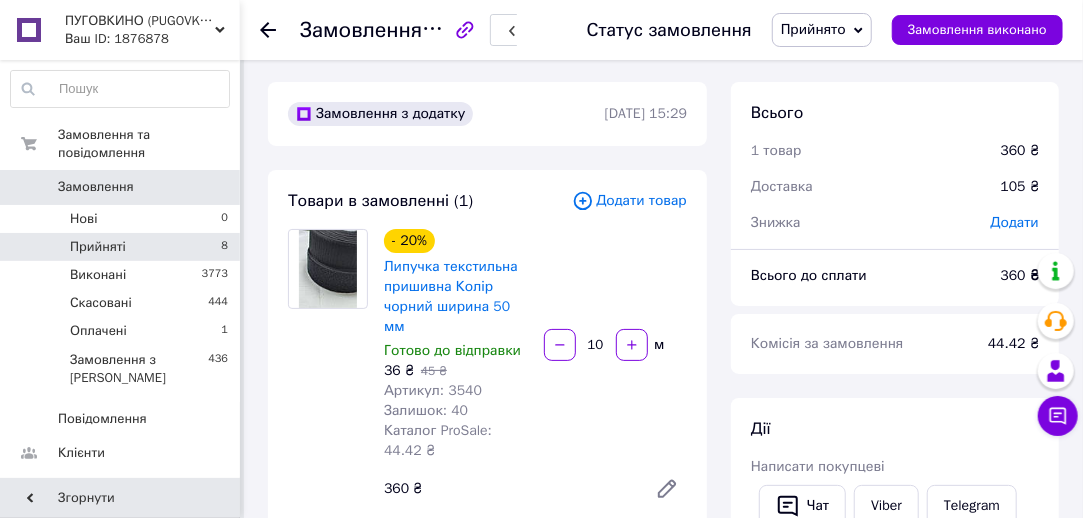 click on "Прийняті 8" at bounding box center [120, 247] 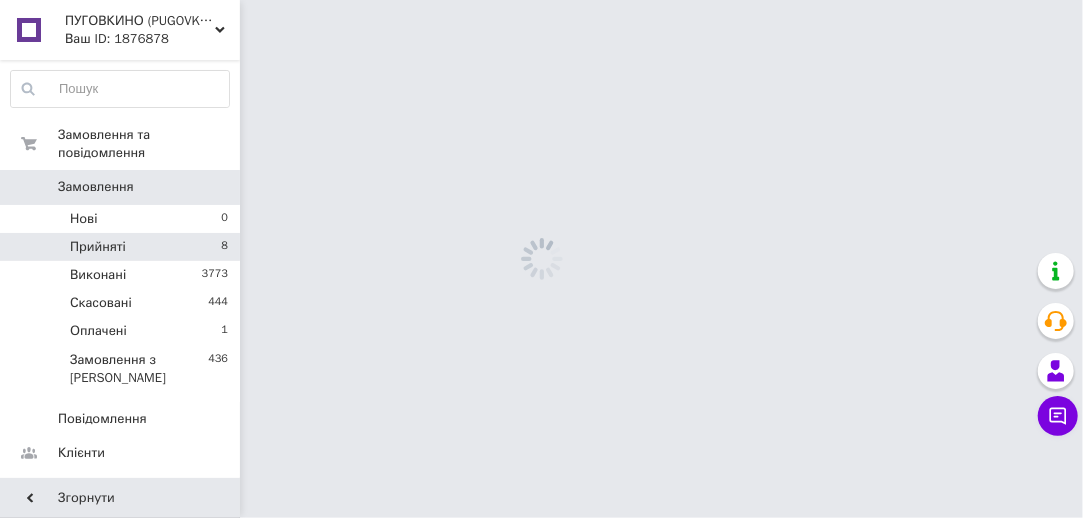 scroll, scrollTop: 0, scrollLeft: 0, axis: both 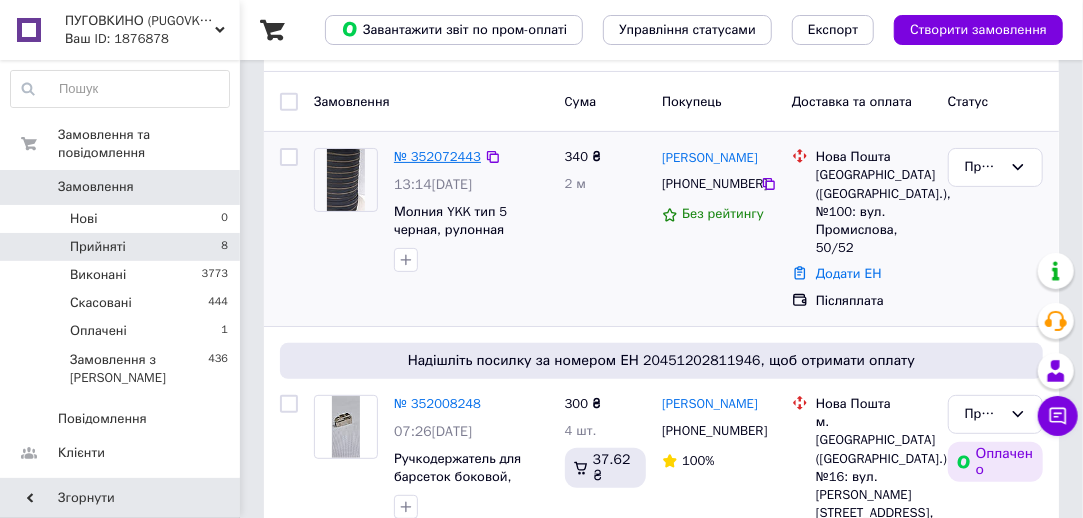 click on "№ 352072443" at bounding box center (437, 156) 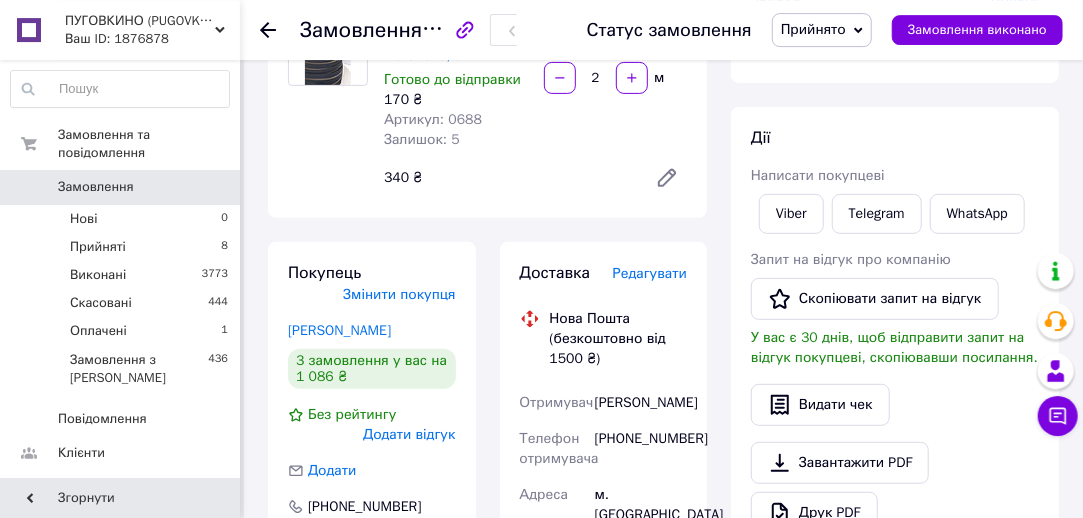 scroll, scrollTop: 310, scrollLeft: 0, axis: vertical 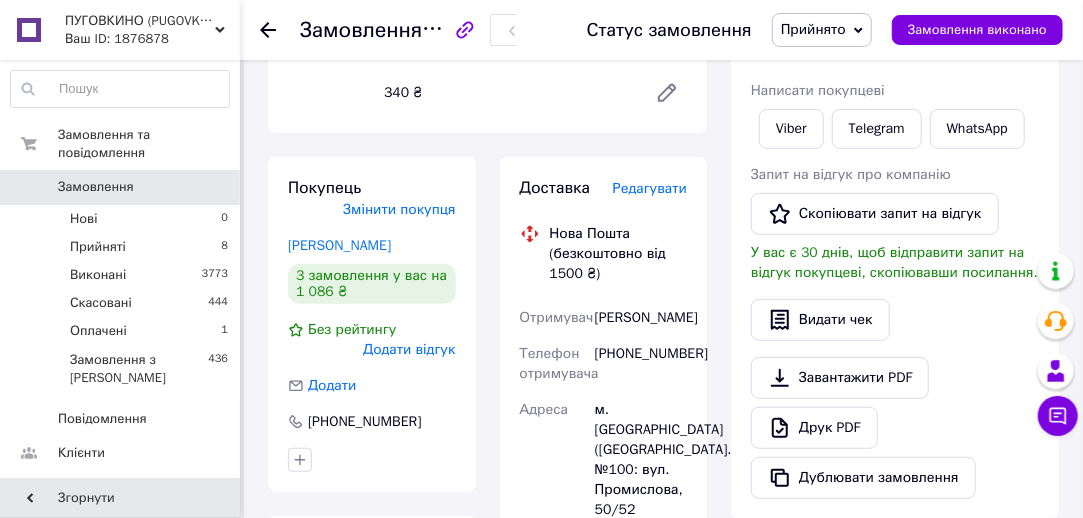 click on "Редагувати" at bounding box center (650, 188) 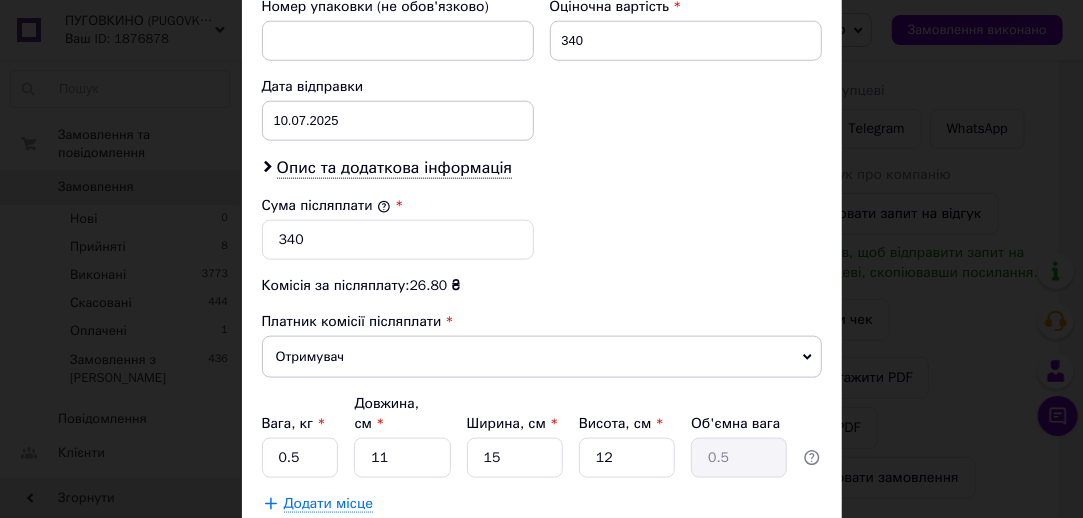scroll, scrollTop: 1118, scrollLeft: 0, axis: vertical 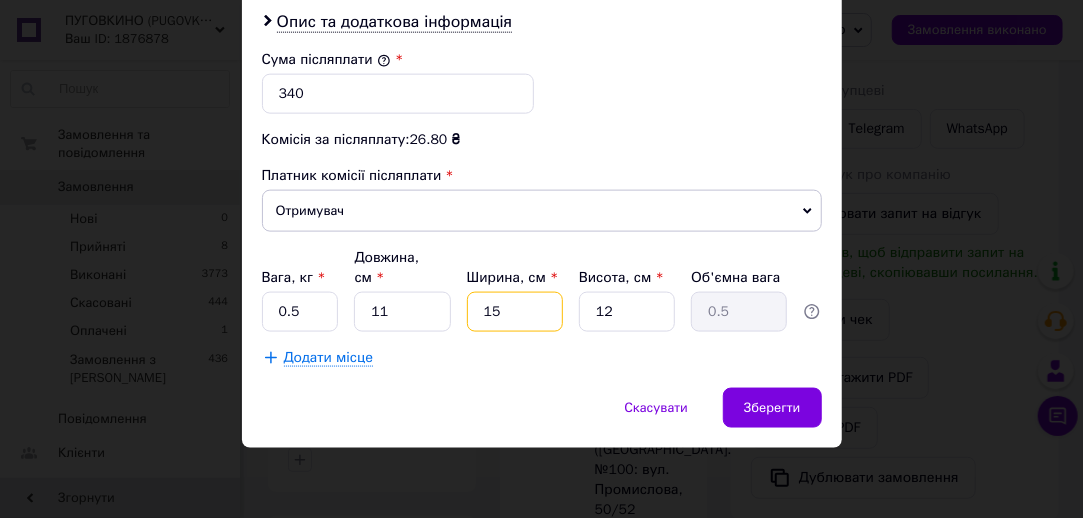 click on "15" at bounding box center (515, 312) 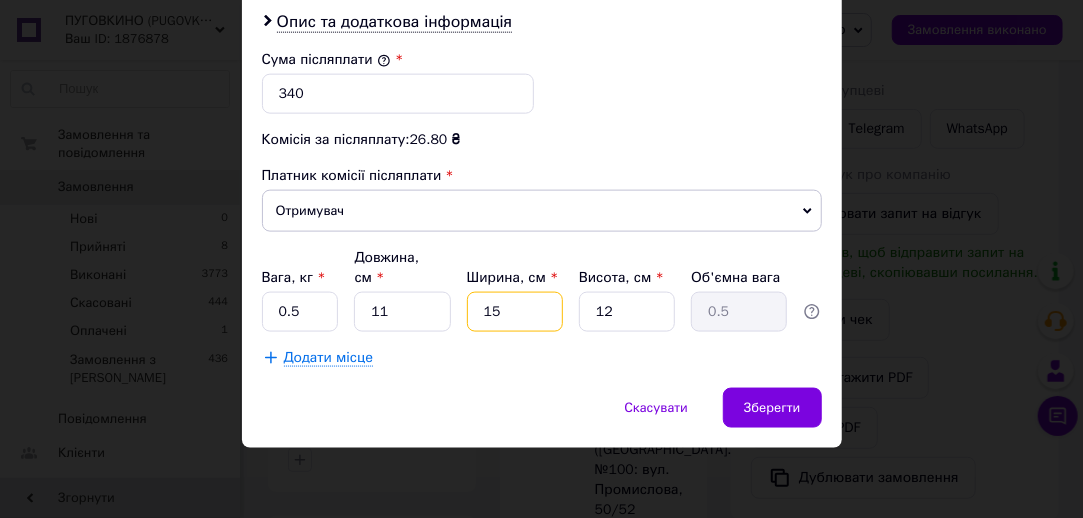 type on "1" 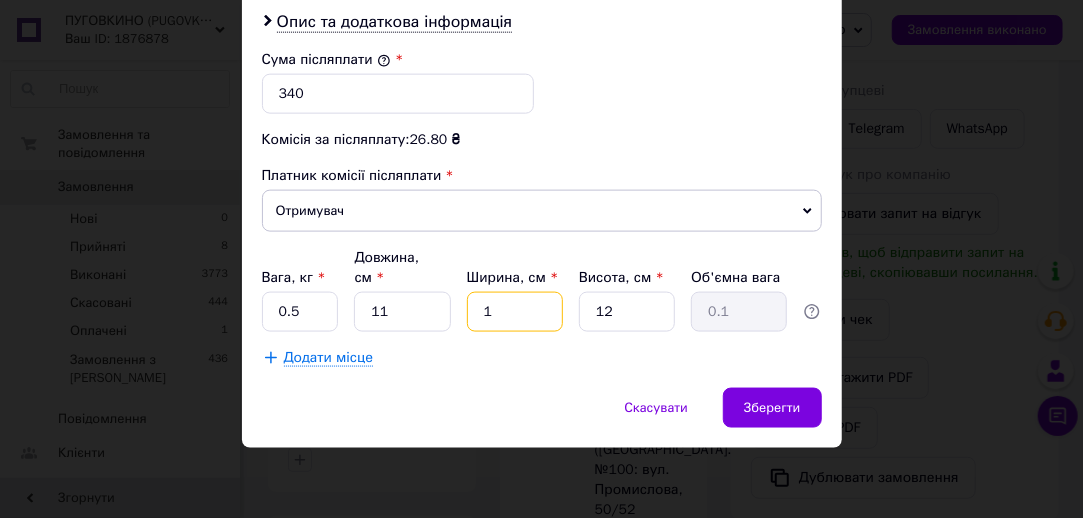 type 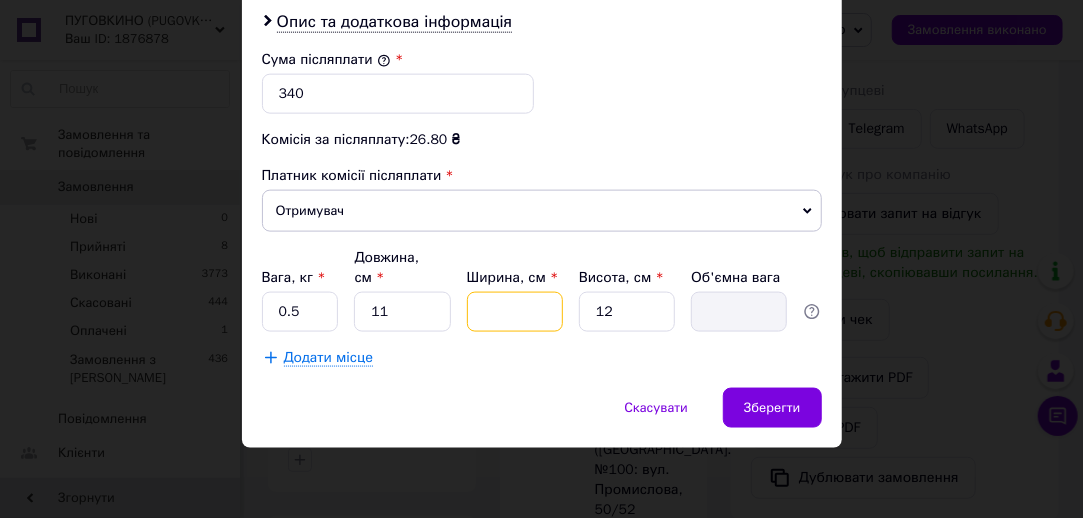 type on "1" 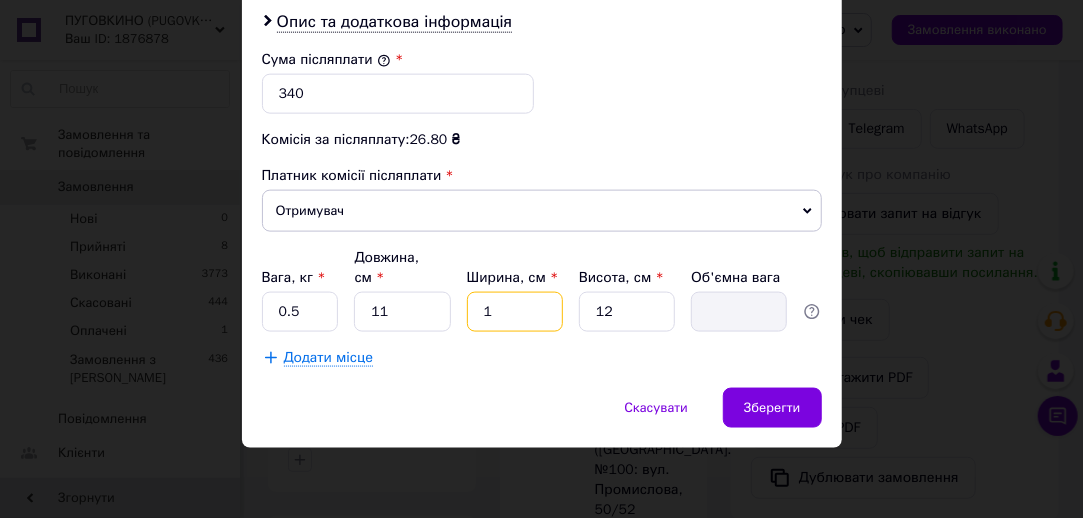 type on "0.1" 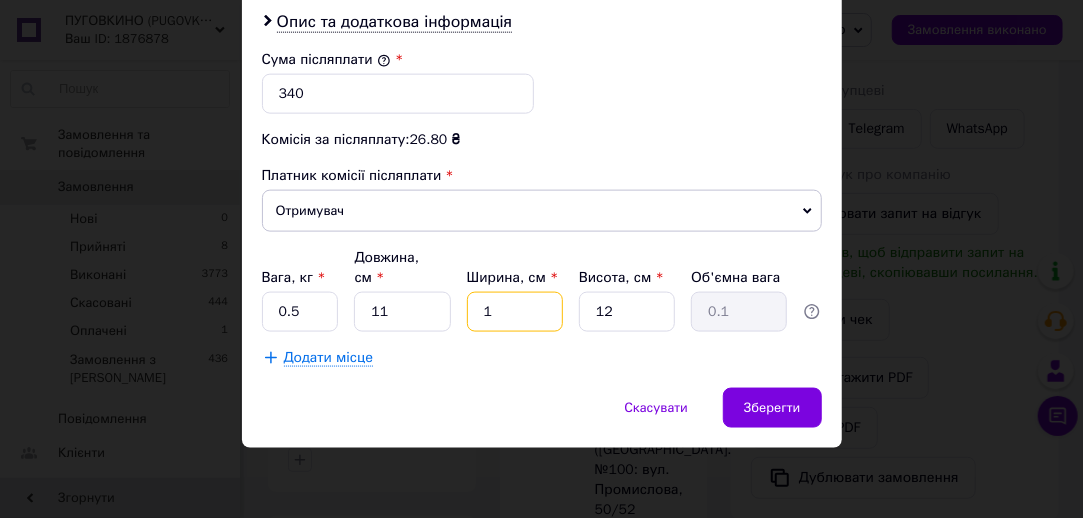 type on "10" 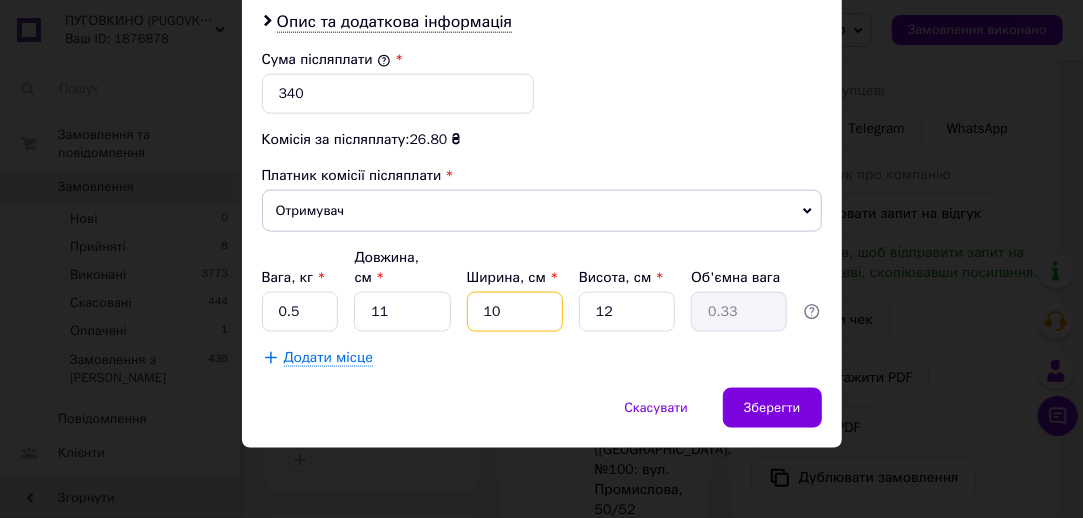 type on "10" 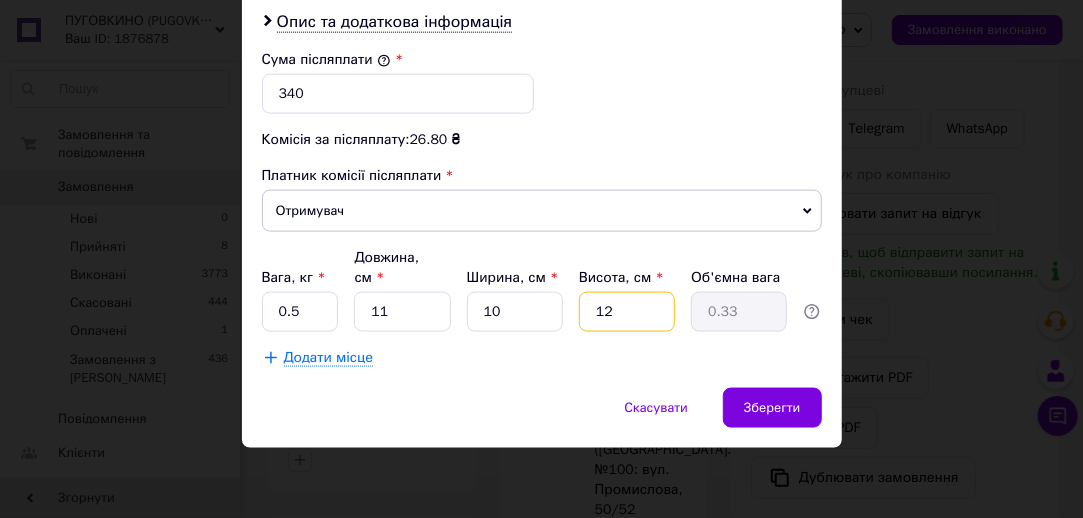 click on "12" at bounding box center (627, 312) 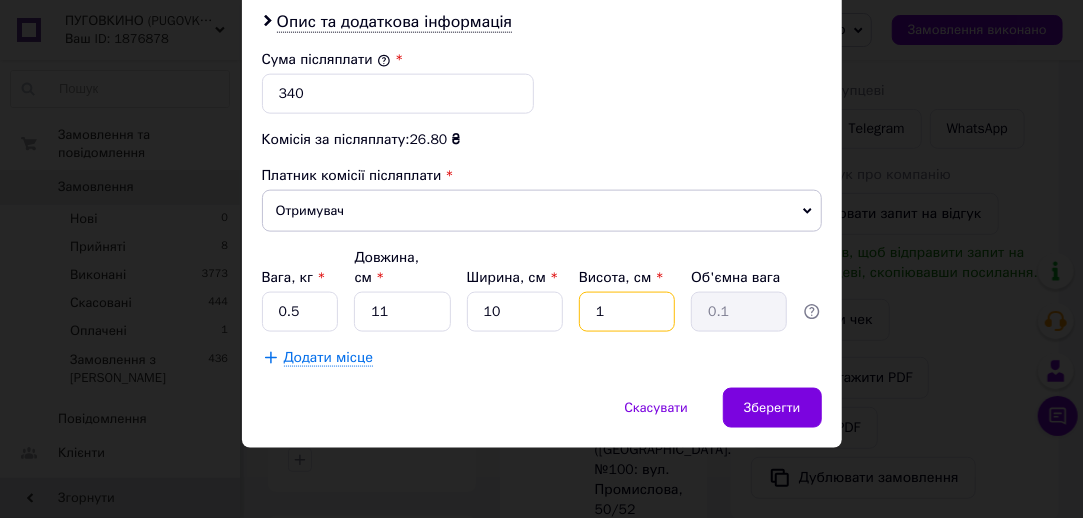 type 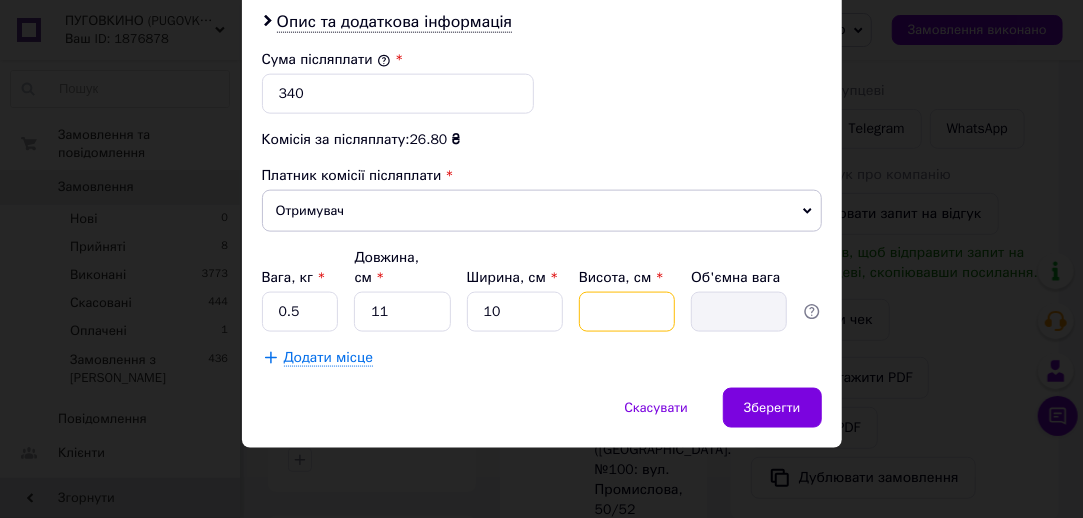 type on "5" 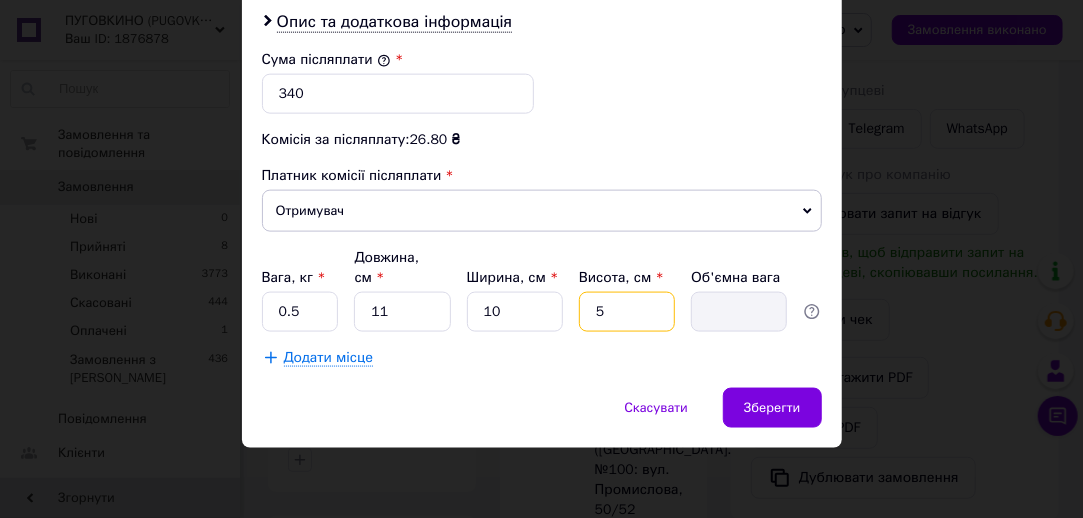 type on "0.14" 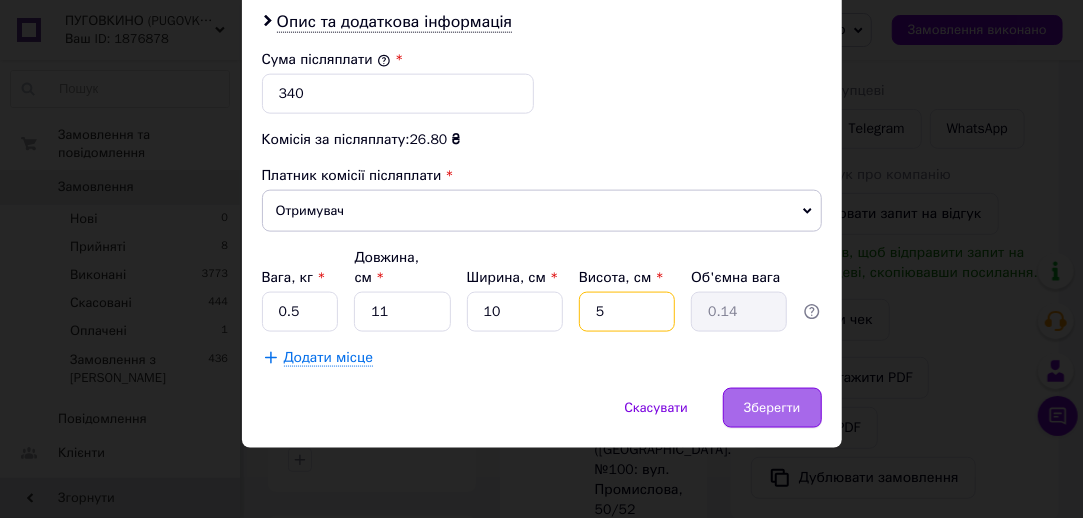 type on "5" 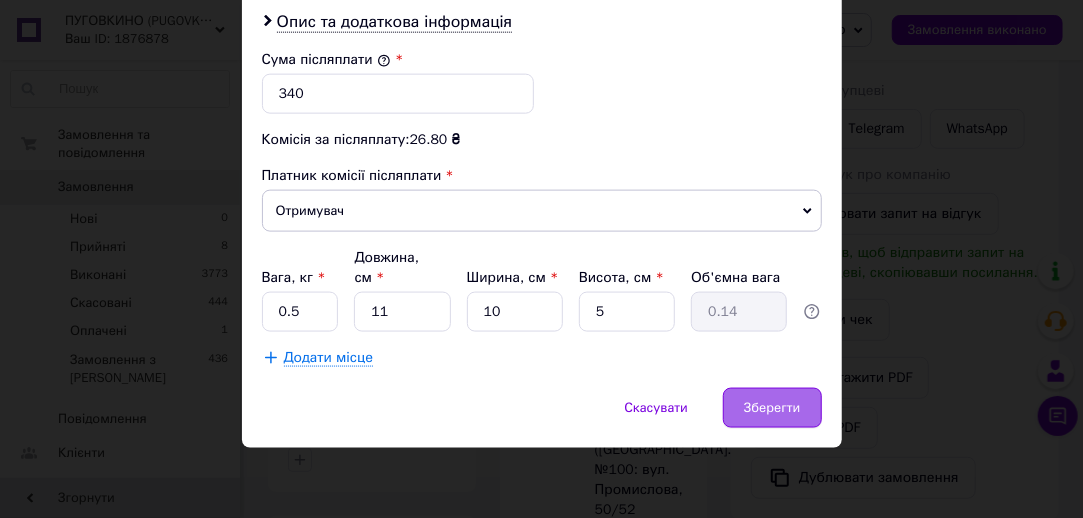 click on "Зберегти" at bounding box center [772, 408] 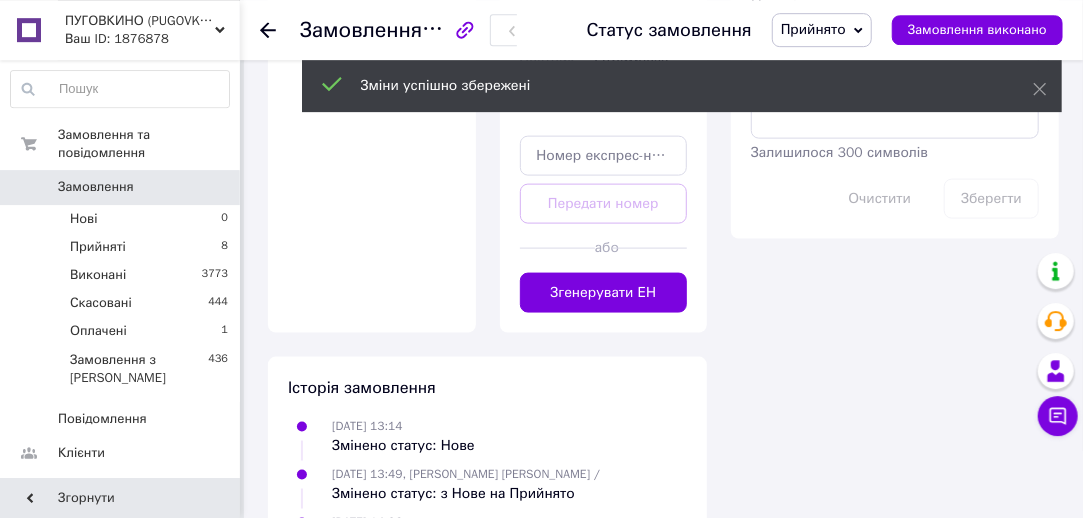 scroll, scrollTop: 1085, scrollLeft: 0, axis: vertical 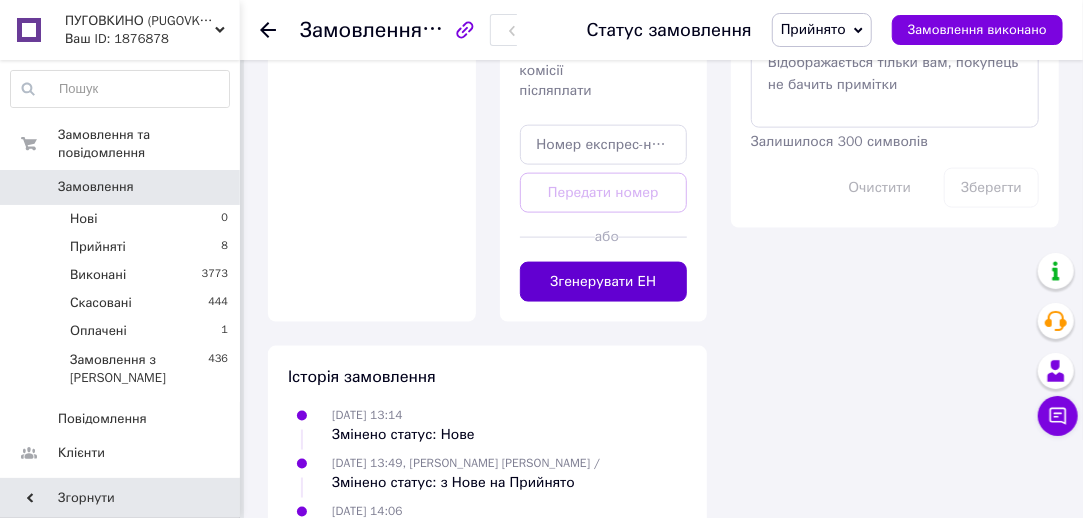 click on "Згенерувати ЕН" at bounding box center (604, 282) 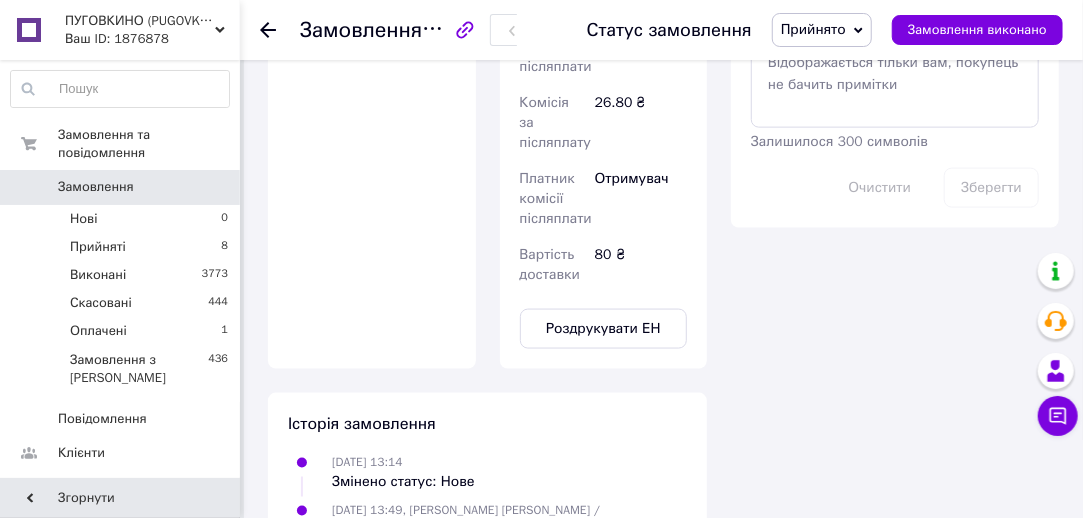 scroll, scrollTop: 40, scrollLeft: 0, axis: vertical 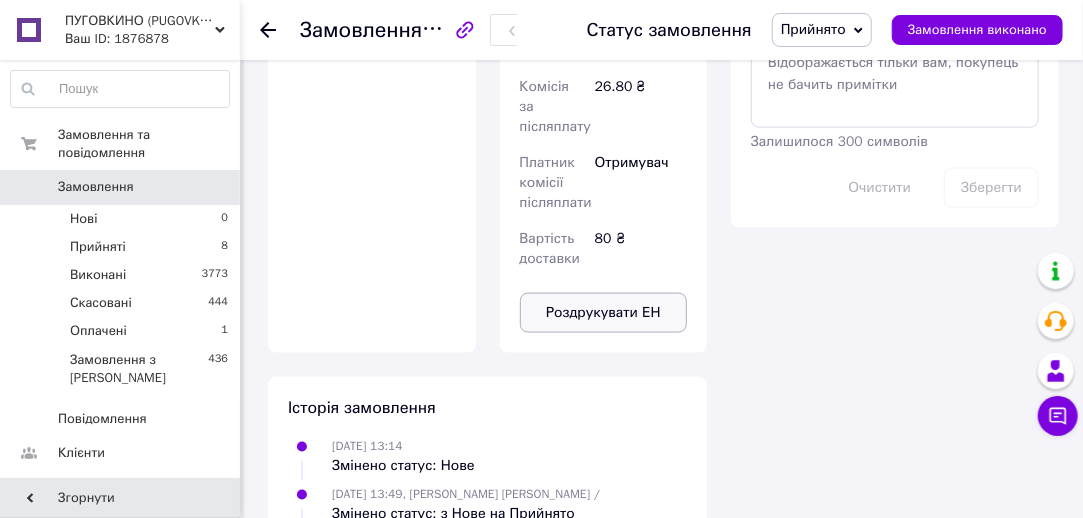 click on "Роздрукувати ЕН" at bounding box center (604, 313) 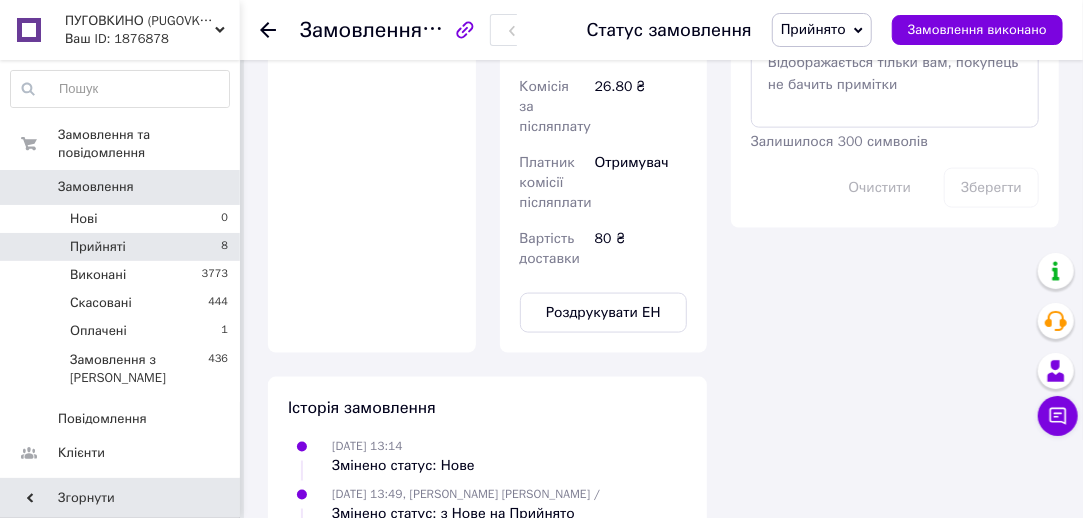 click on "Прийняті 8" at bounding box center [120, 247] 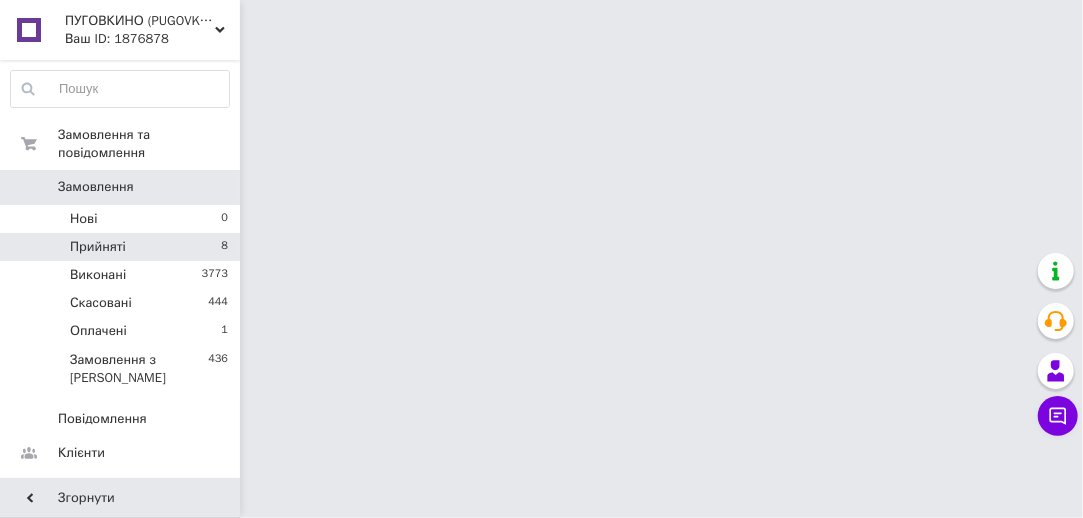 scroll, scrollTop: 0, scrollLeft: 0, axis: both 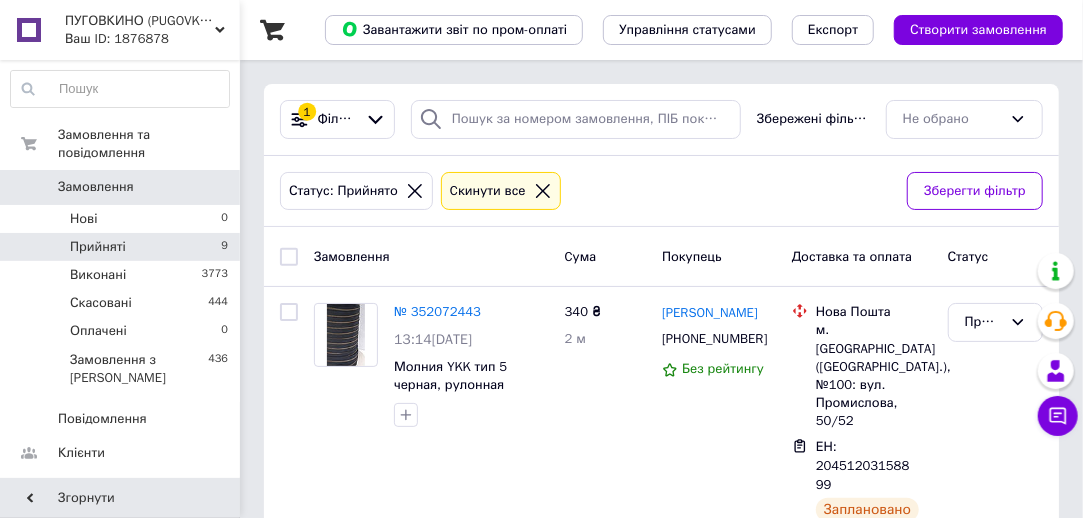 click on "Прийняті 9" at bounding box center [120, 247] 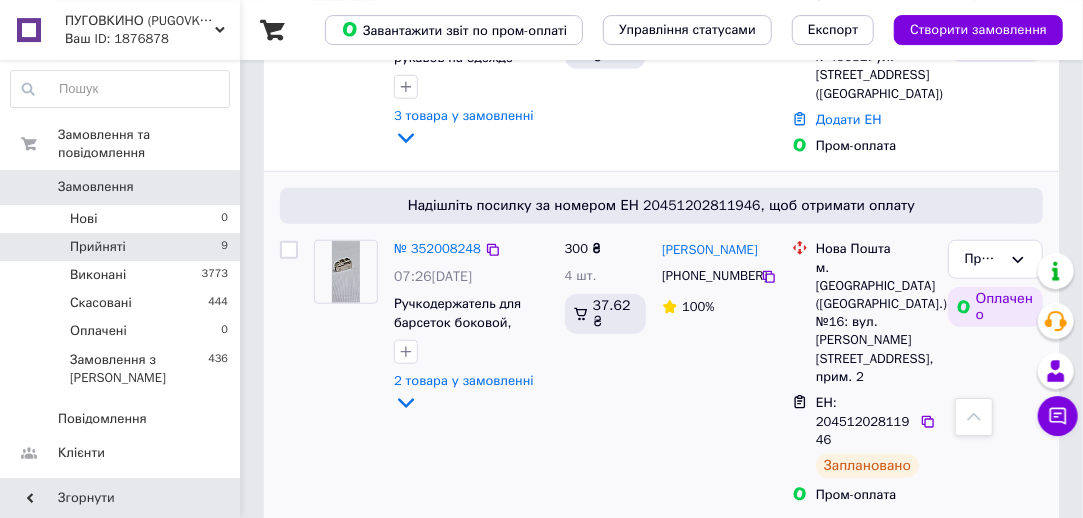 scroll, scrollTop: 465, scrollLeft: 0, axis: vertical 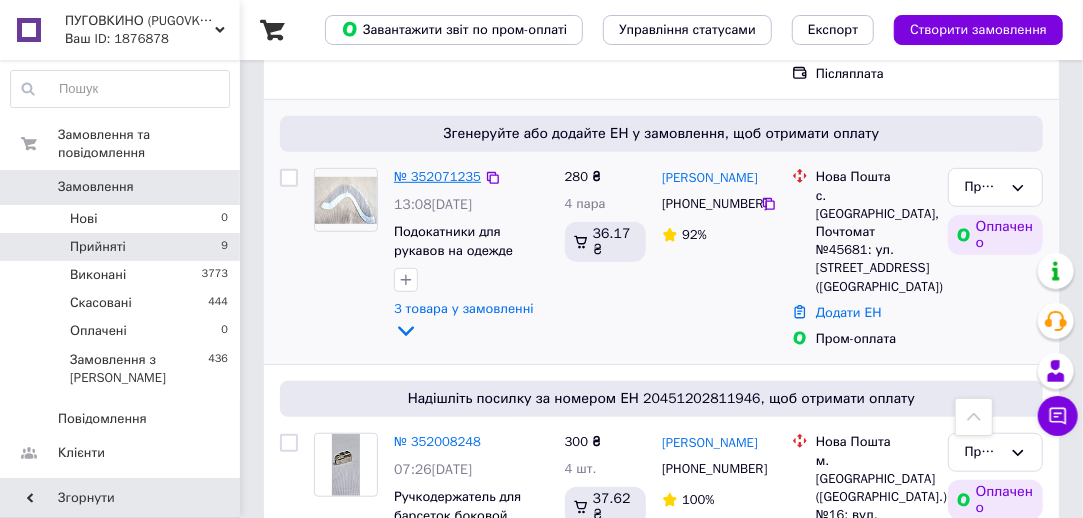 click on "№ 352071235" at bounding box center [437, 176] 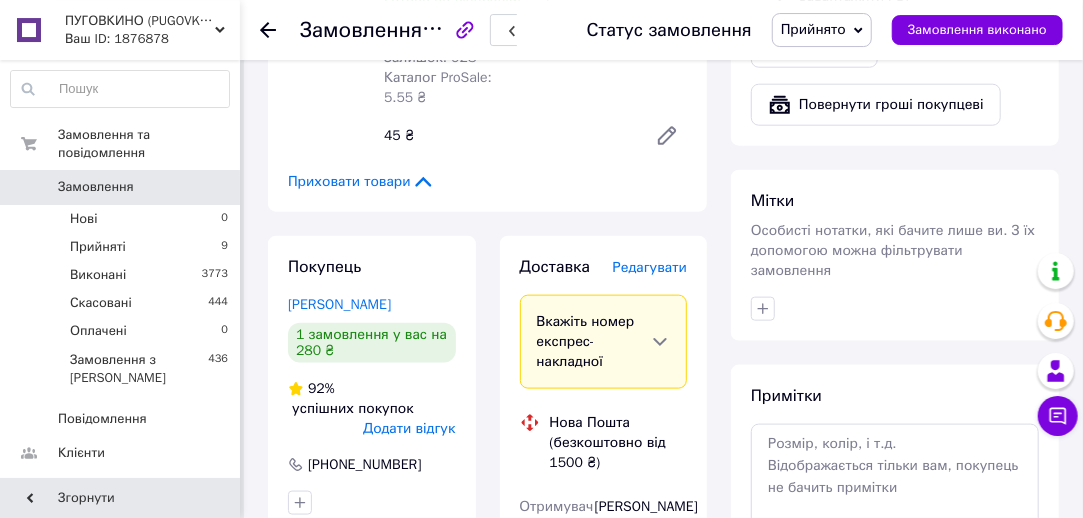scroll, scrollTop: 930, scrollLeft: 0, axis: vertical 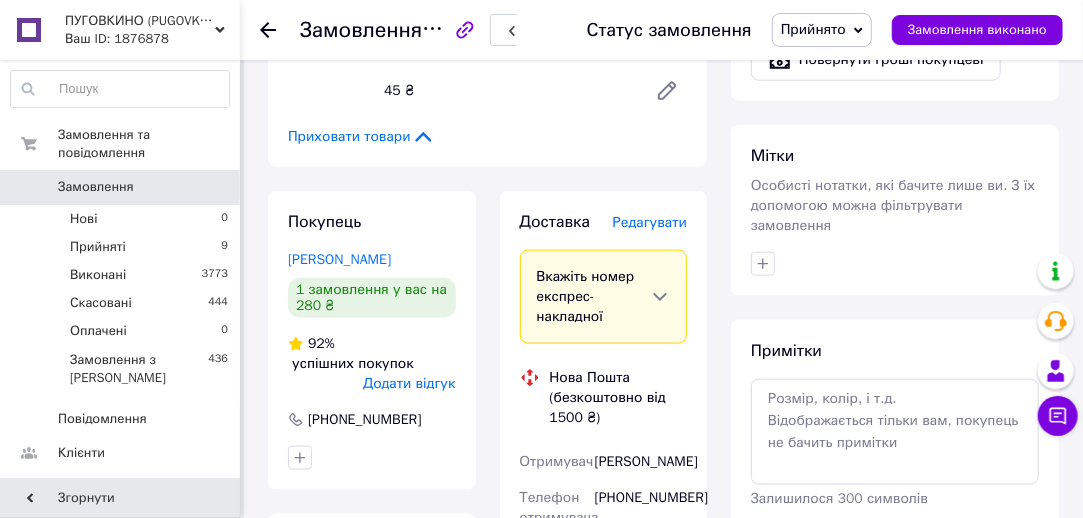 click on "Редагувати" at bounding box center (650, 222) 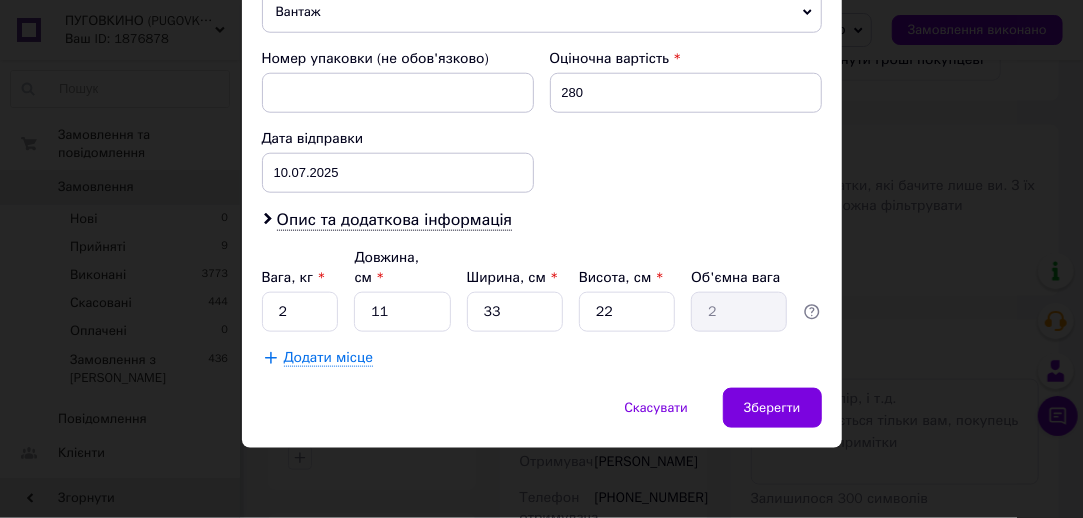 scroll, scrollTop: 908, scrollLeft: 0, axis: vertical 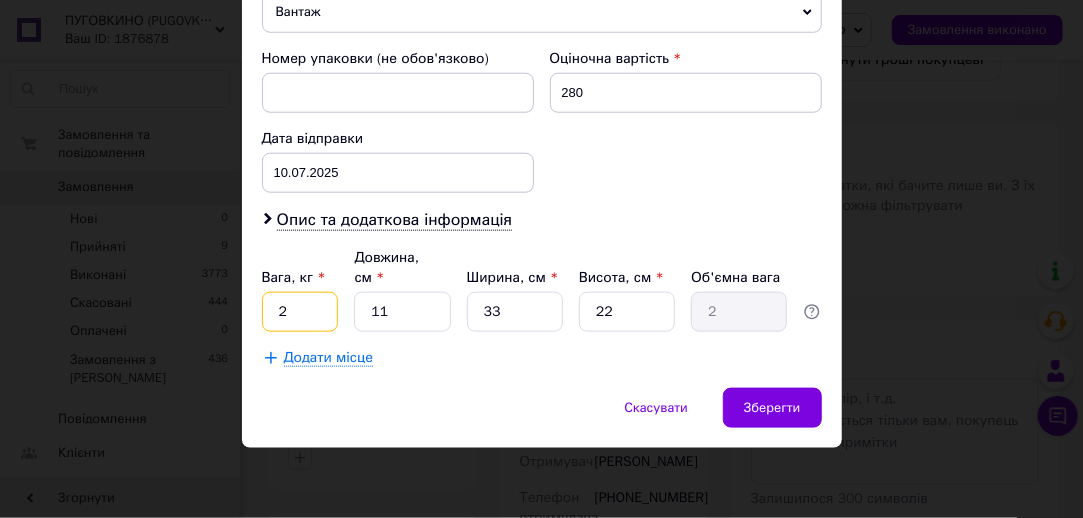 click on "2" at bounding box center (300, 312) 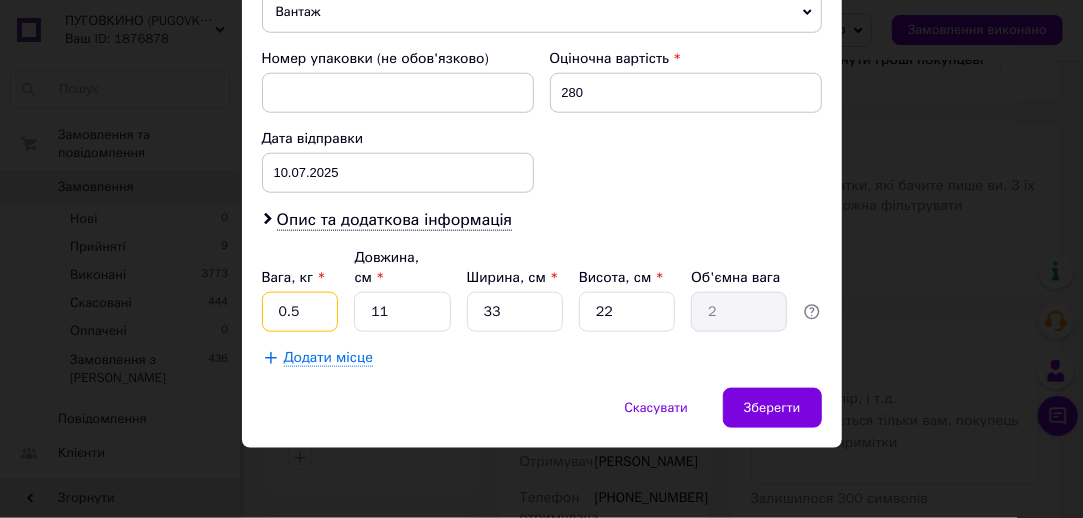 type on "0.5" 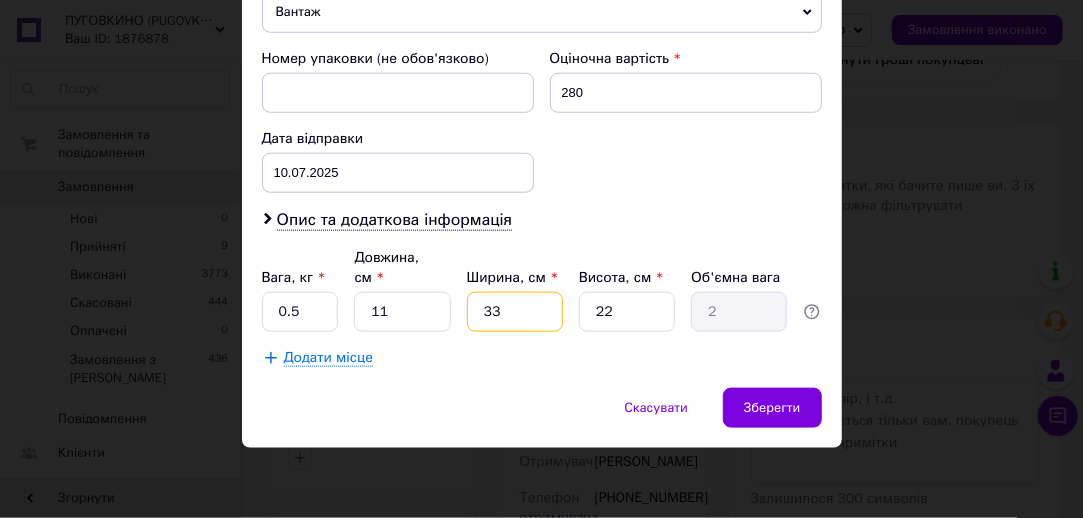 click on "33" at bounding box center (515, 312) 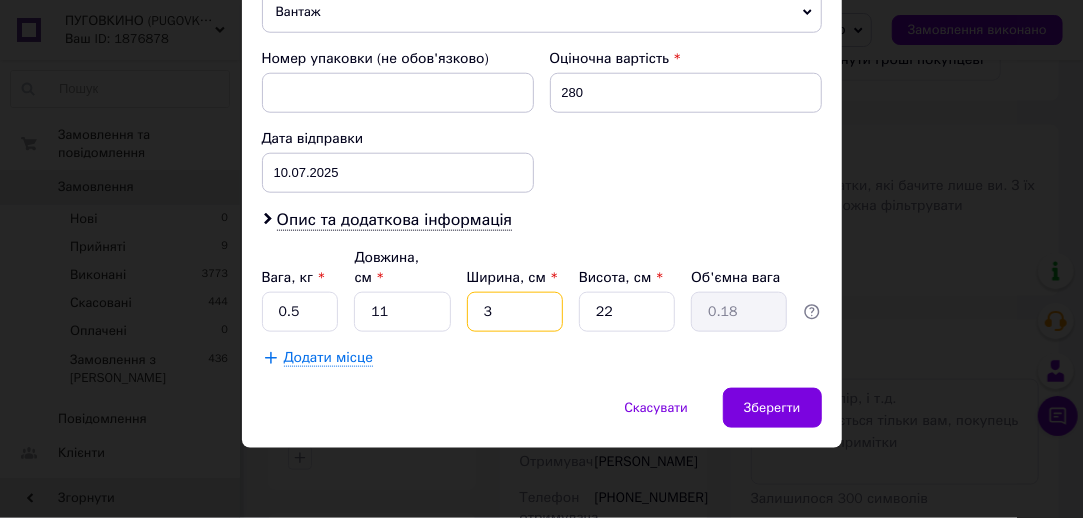 type 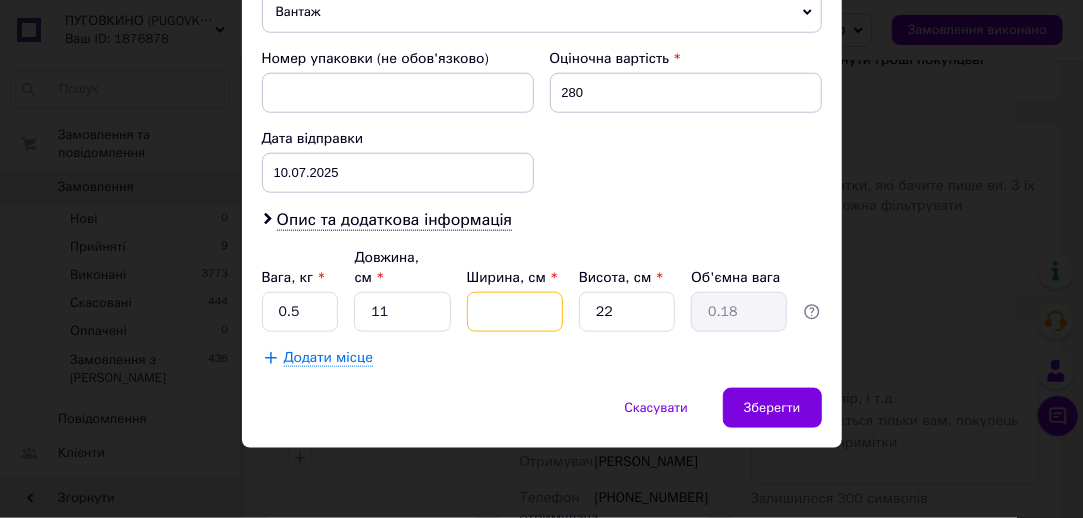 type 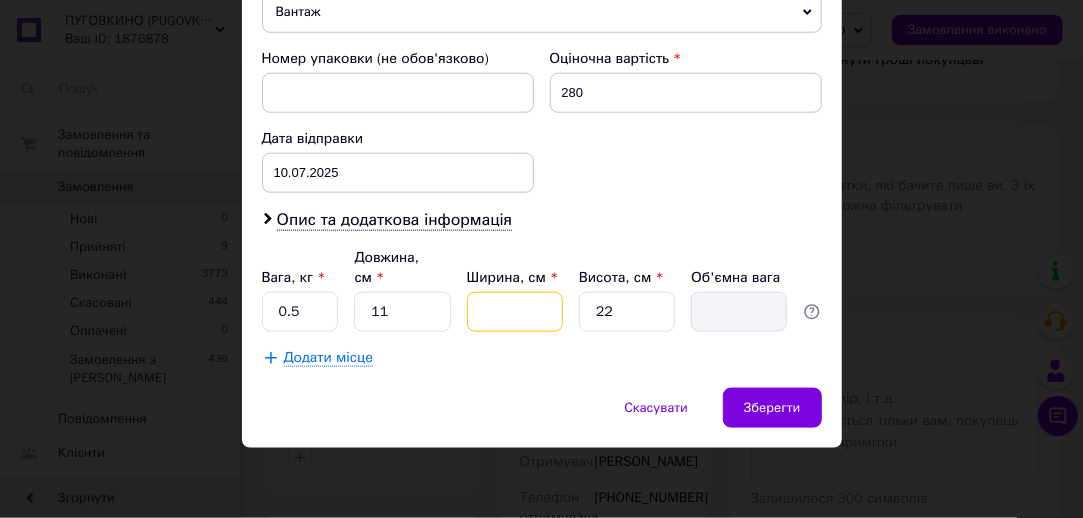 type on "1" 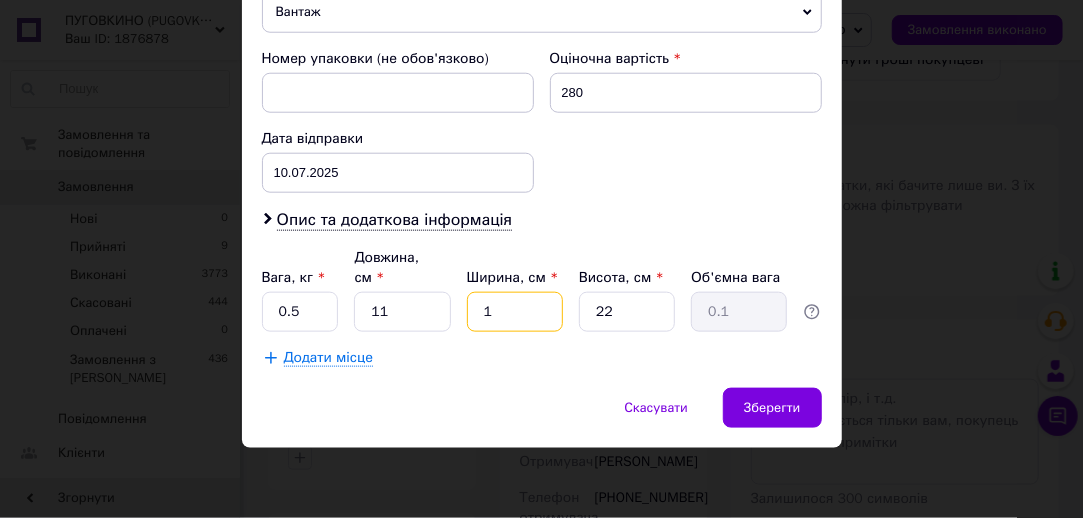 type on "10" 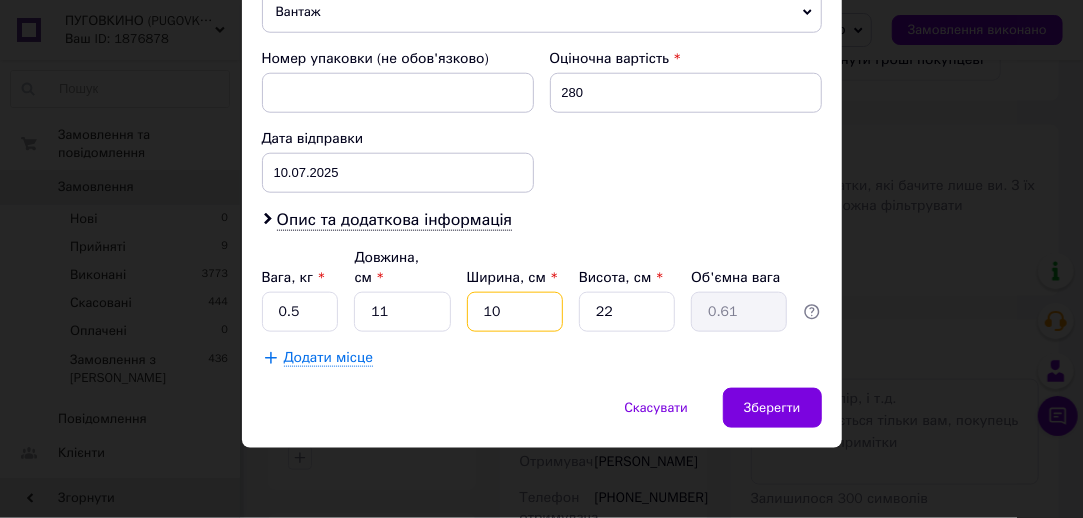 type on "10" 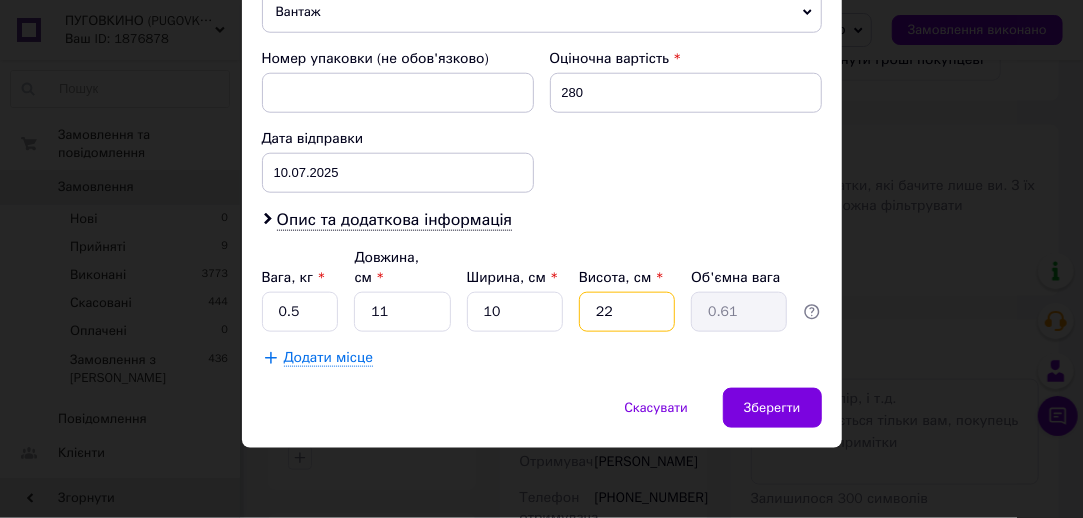 click on "22" at bounding box center [627, 312] 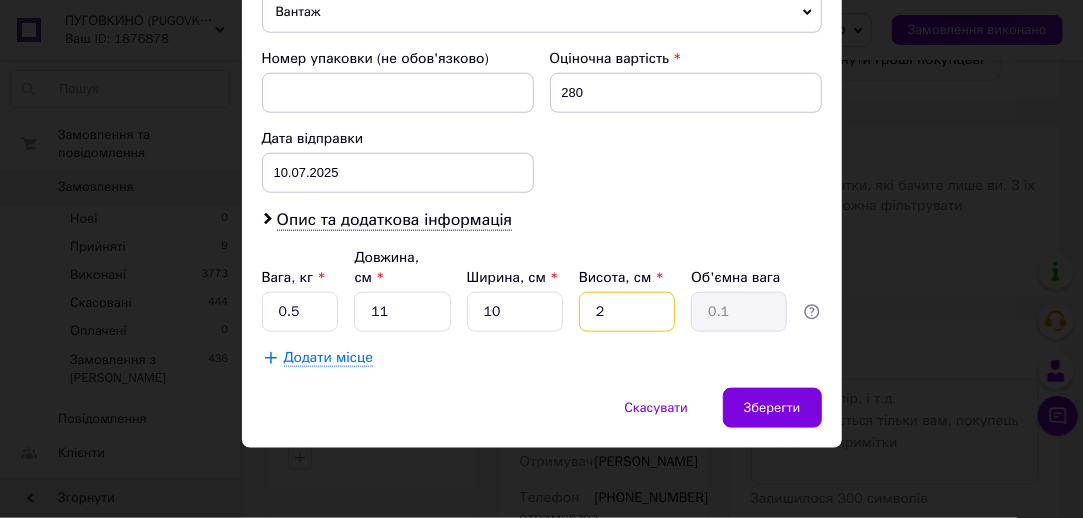 type 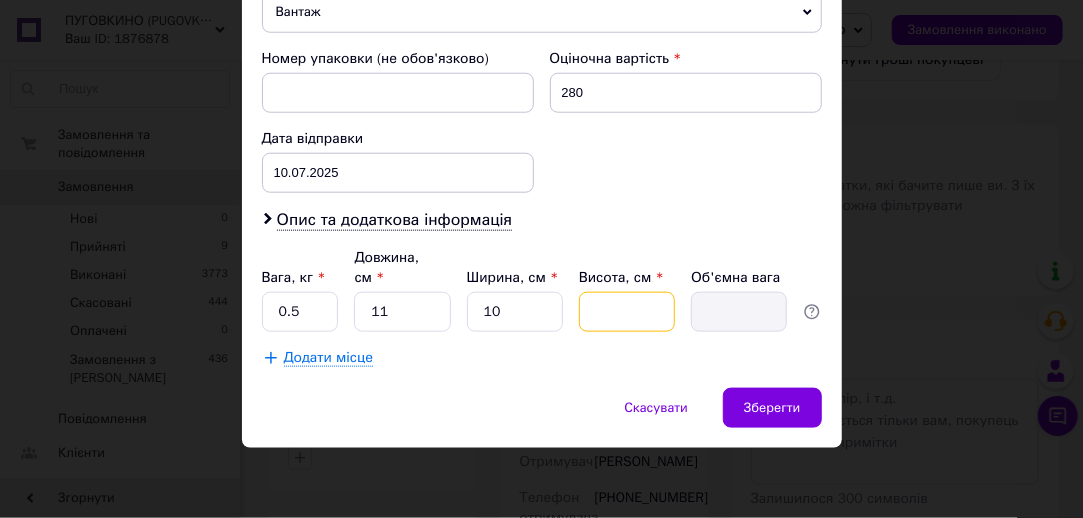 type on "5" 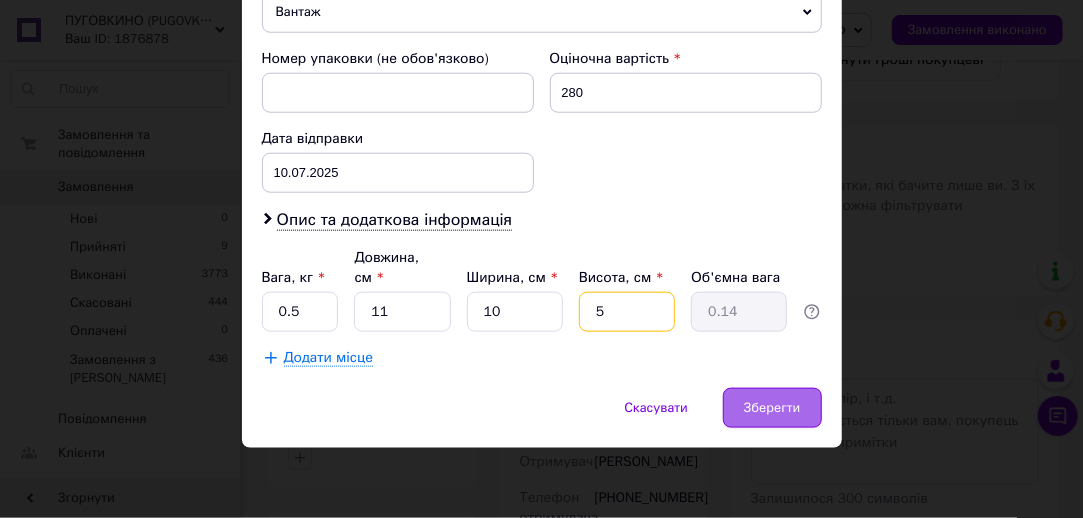 type on "5" 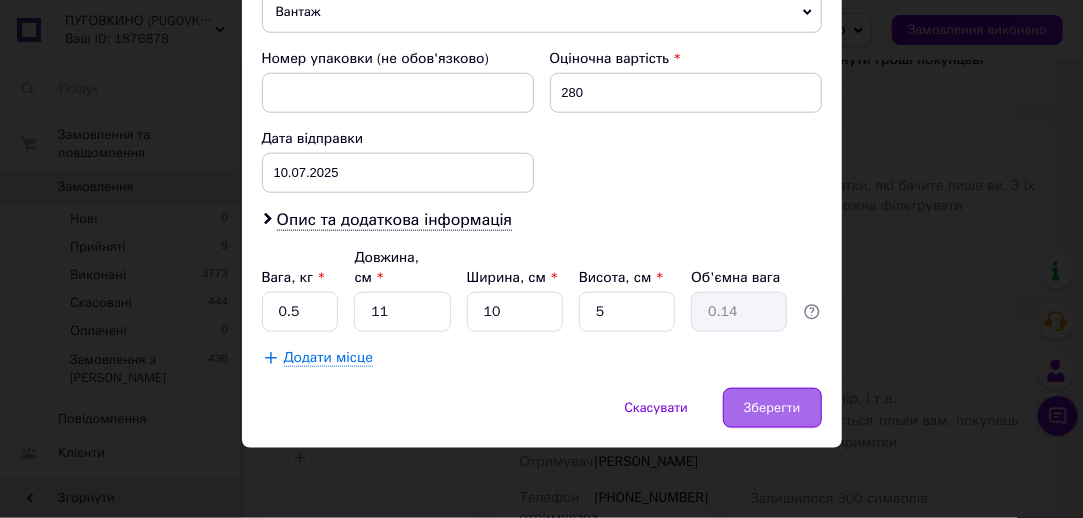 click on "Зберегти" at bounding box center (772, 408) 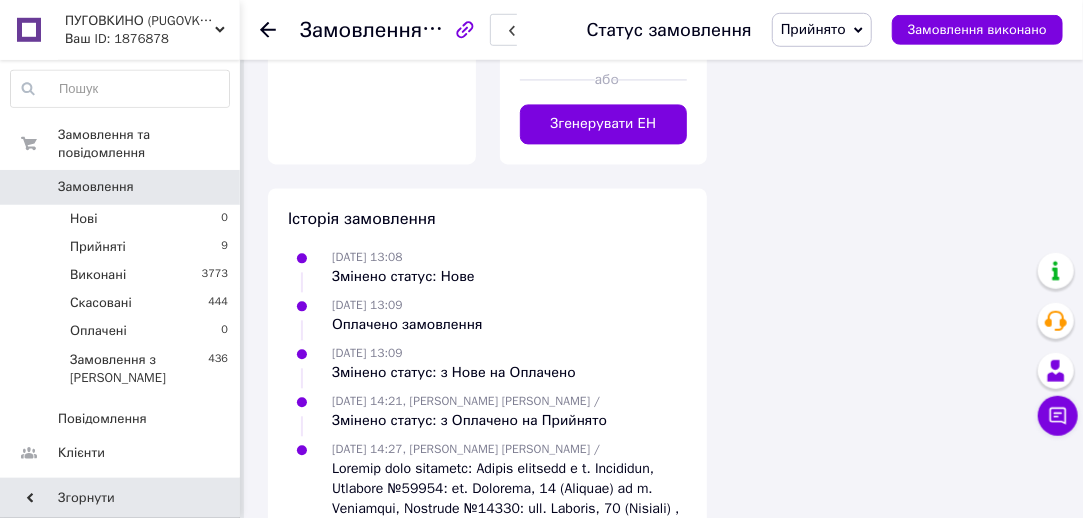 scroll, scrollTop: 1860, scrollLeft: 0, axis: vertical 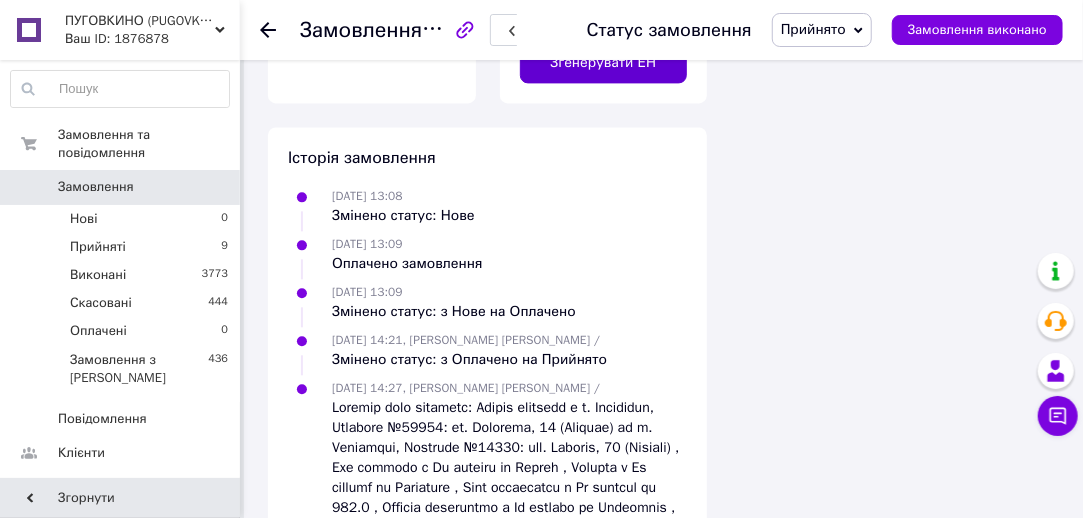 click on "Згенерувати ЕН" at bounding box center (604, 63) 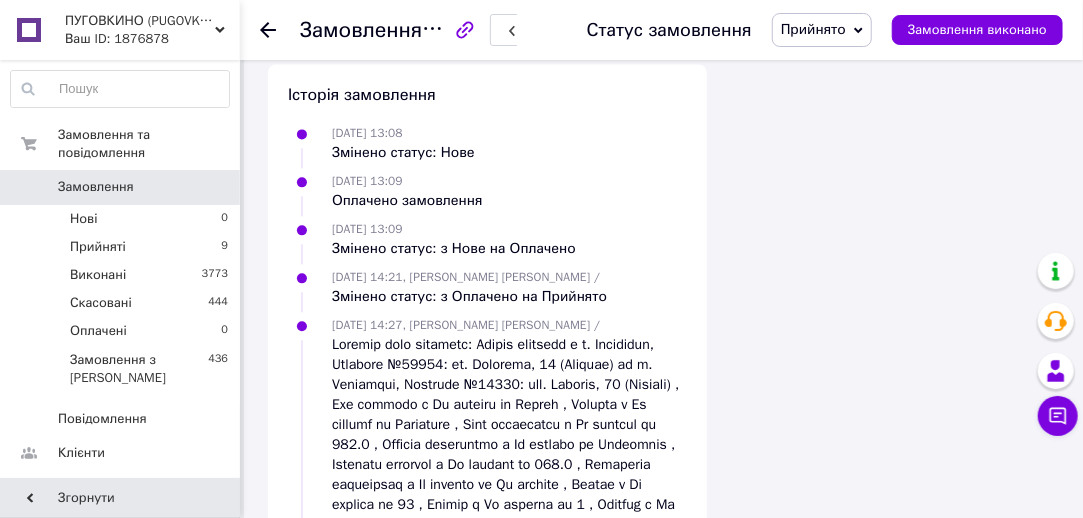 scroll, scrollTop: 48, scrollLeft: 0, axis: vertical 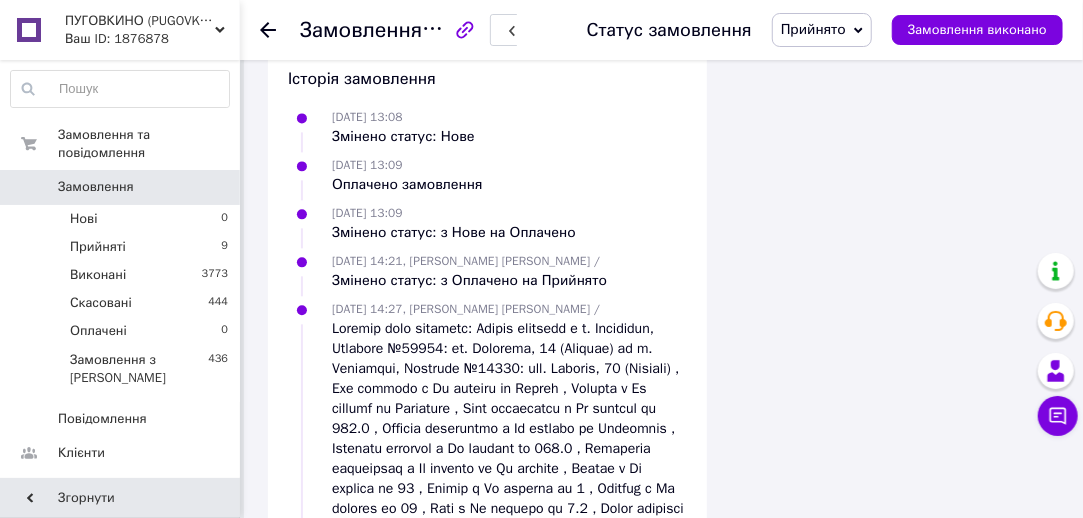 click on "Роздрукувати ЕН" at bounding box center [604, -16] 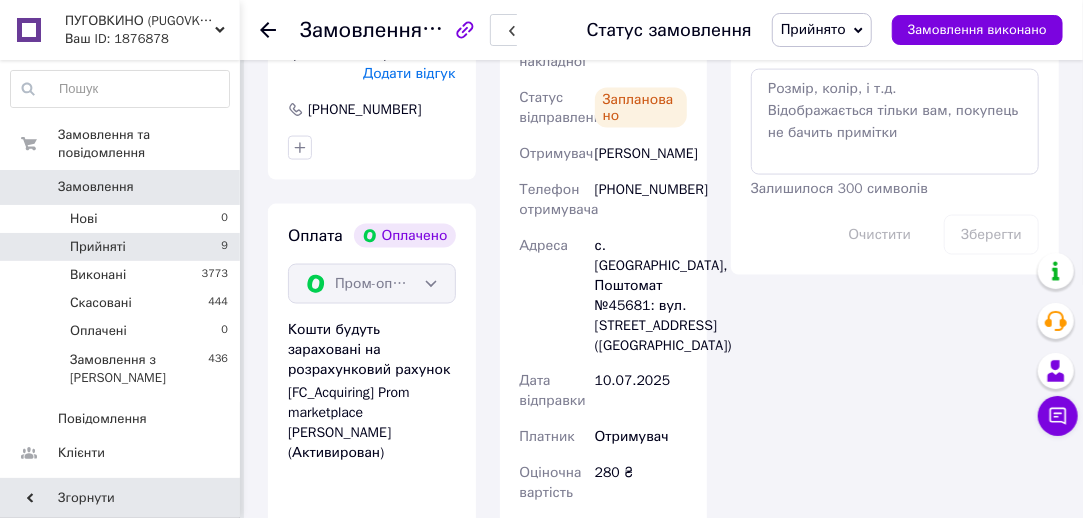 click on "Прийняті 9" at bounding box center [120, 247] 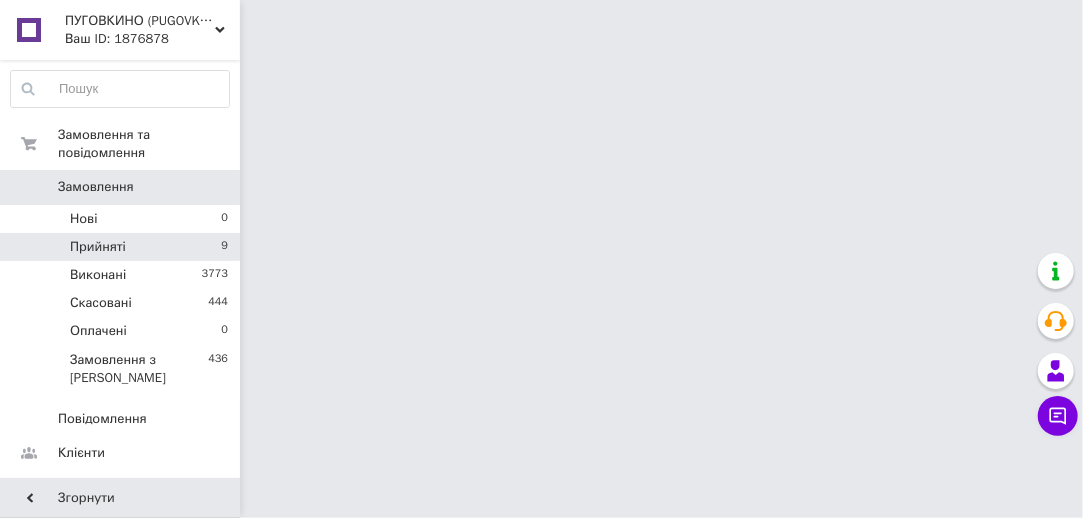 scroll, scrollTop: 0, scrollLeft: 0, axis: both 